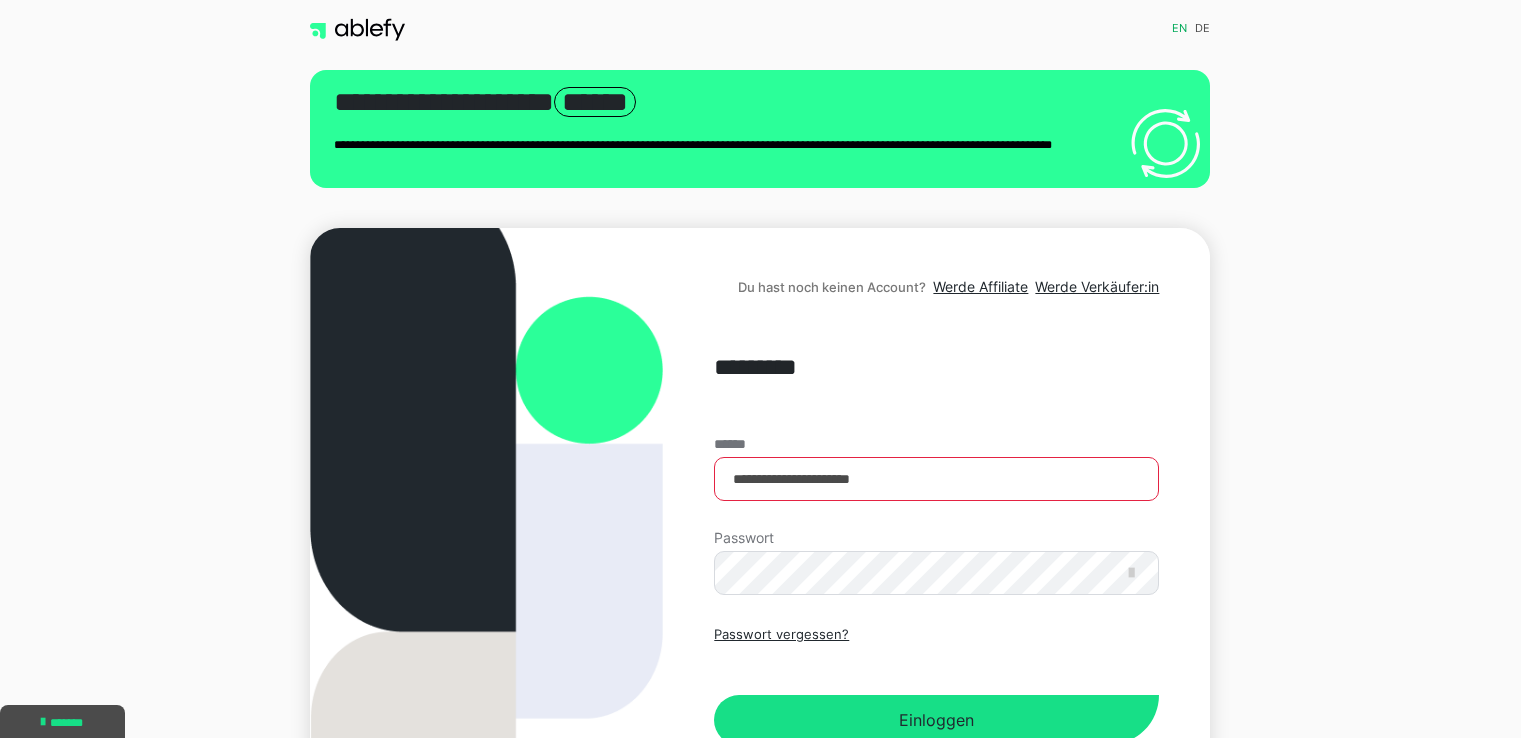 scroll, scrollTop: 0, scrollLeft: 0, axis: both 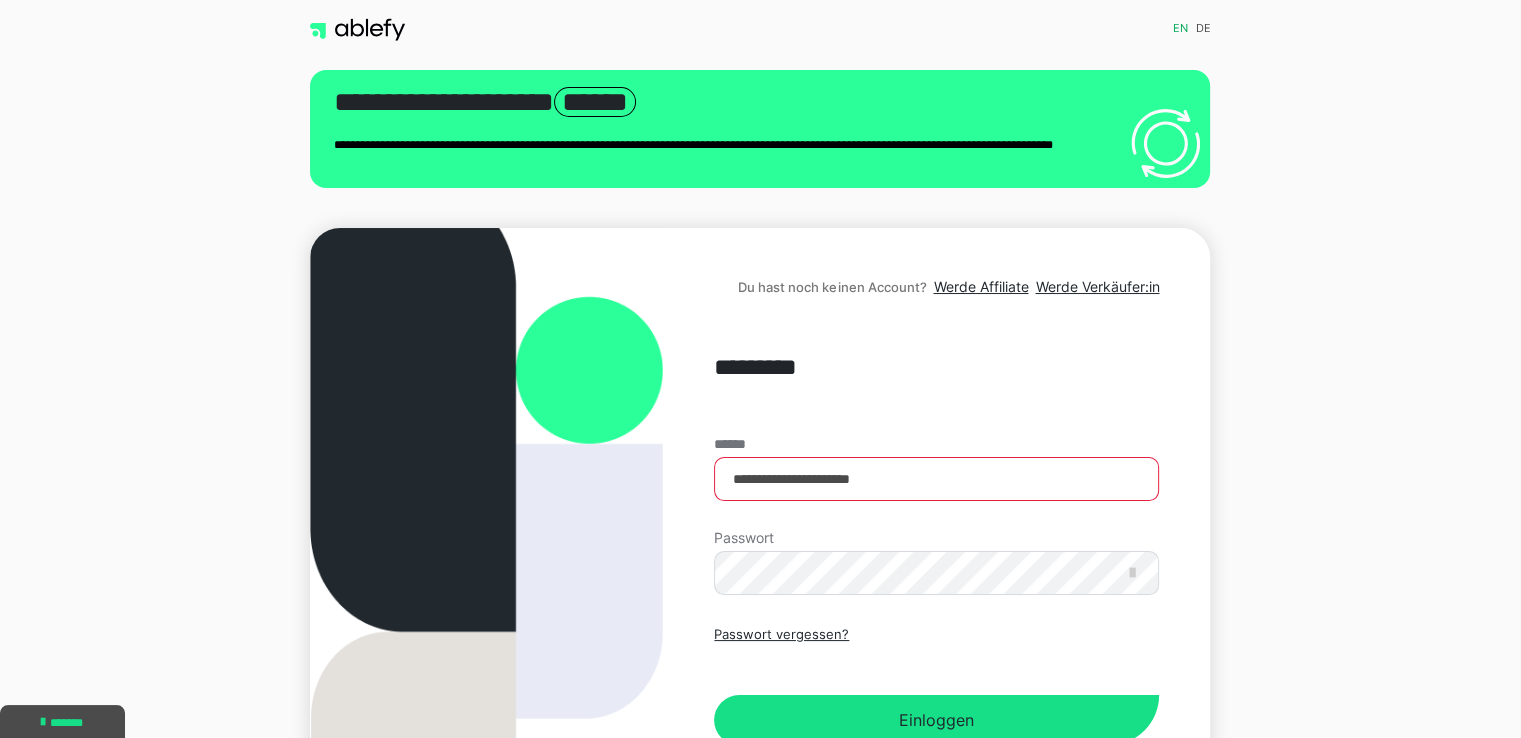 click on "Einloggen" at bounding box center [936, 720] 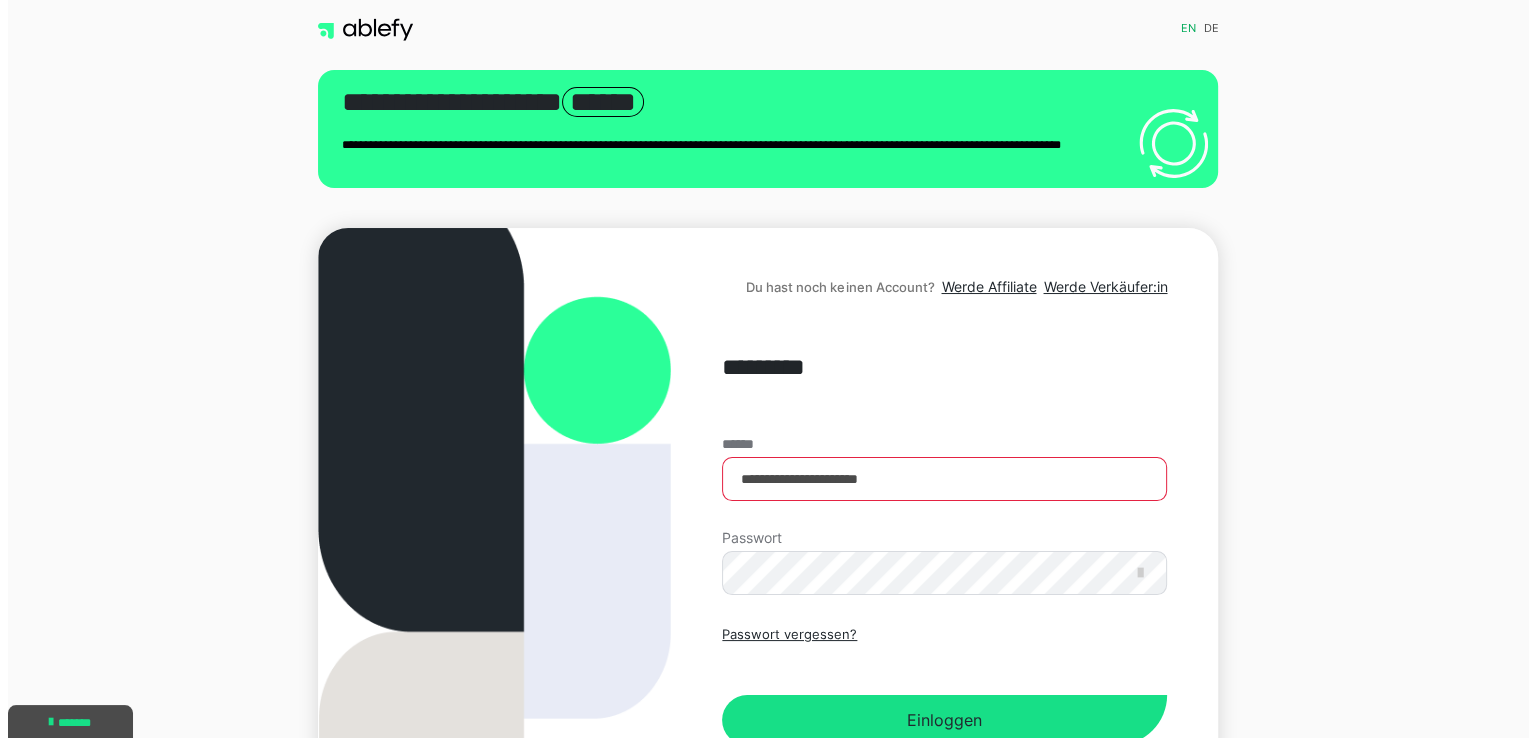 scroll, scrollTop: 0, scrollLeft: 0, axis: both 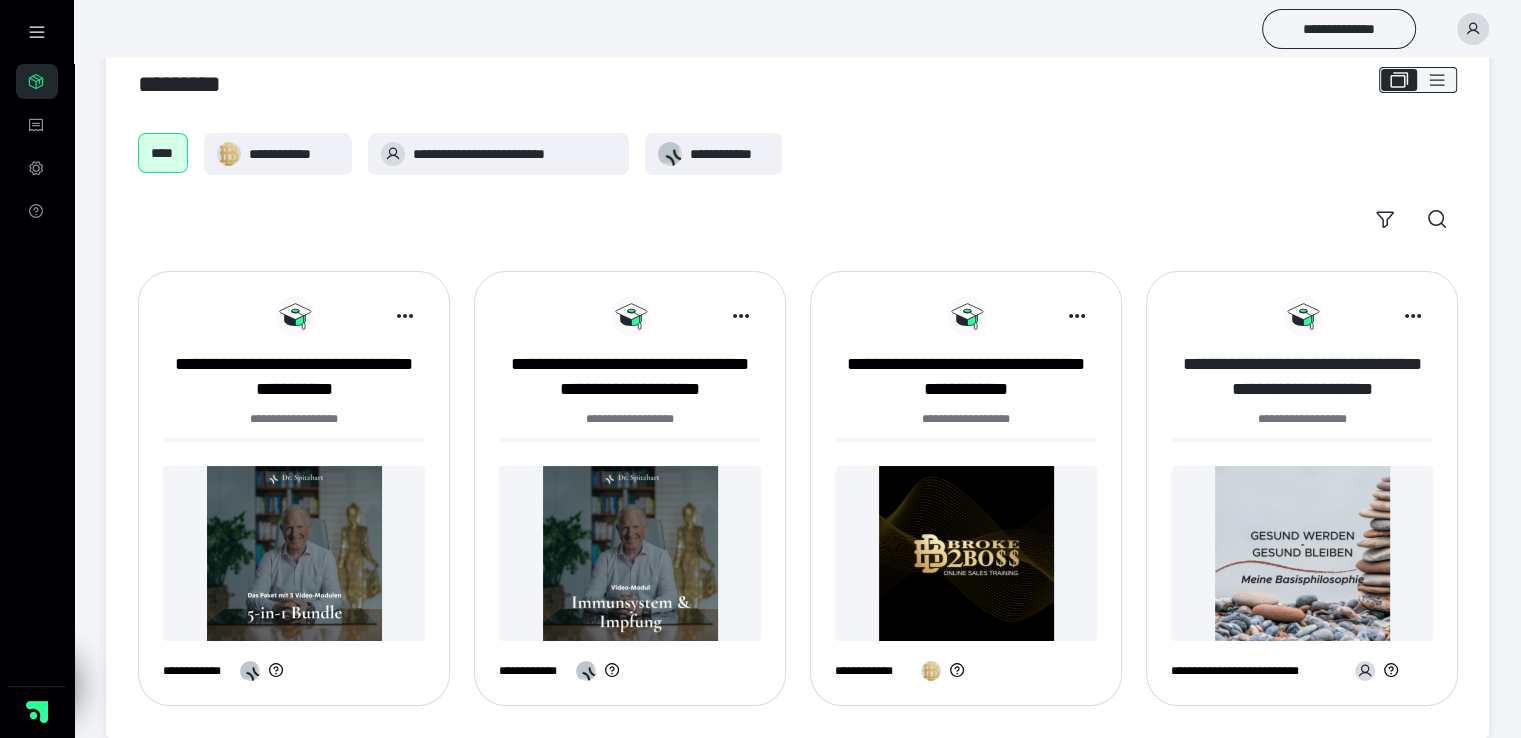 click on "**********" at bounding box center [1302, 377] 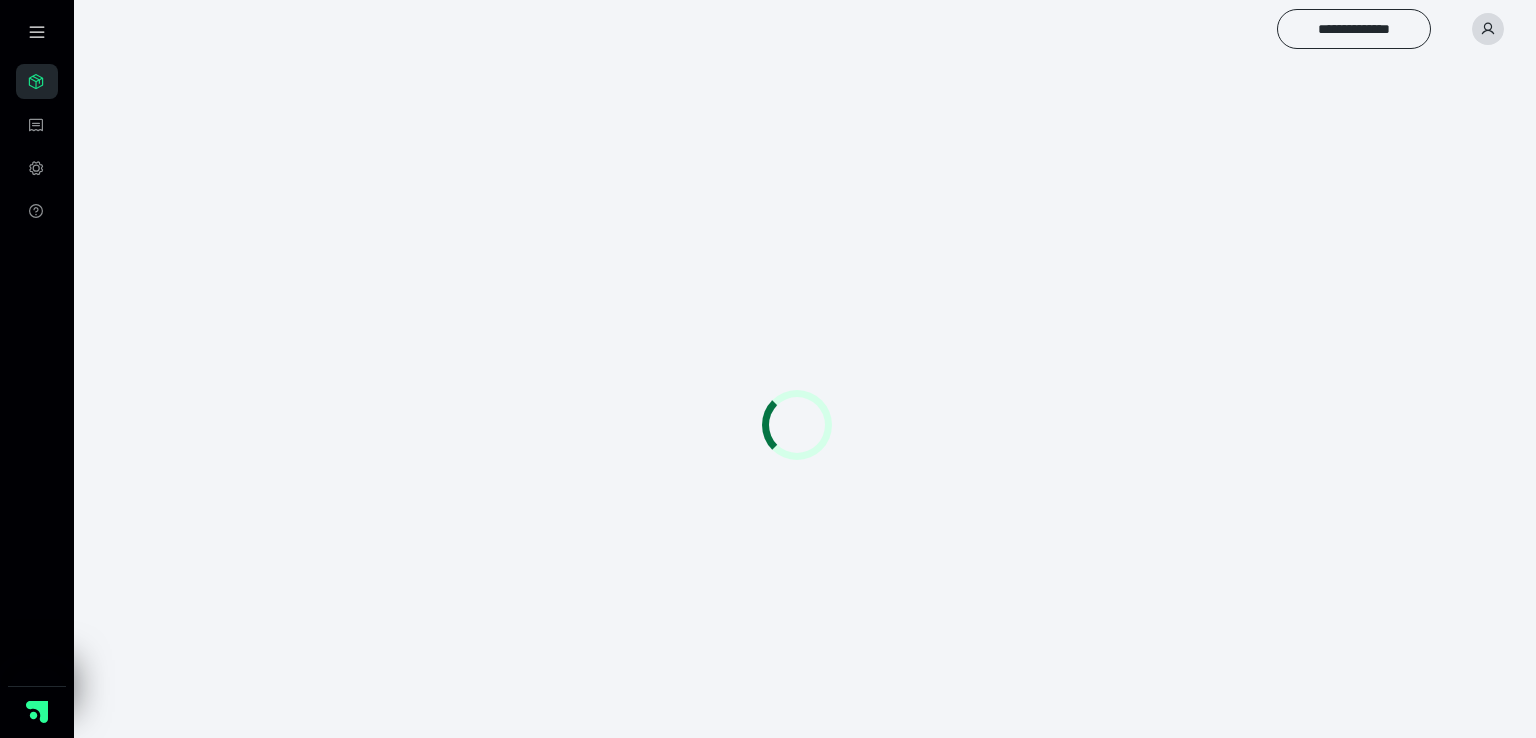 scroll, scrollTop: 0, scrollLeft: 0, axis: both 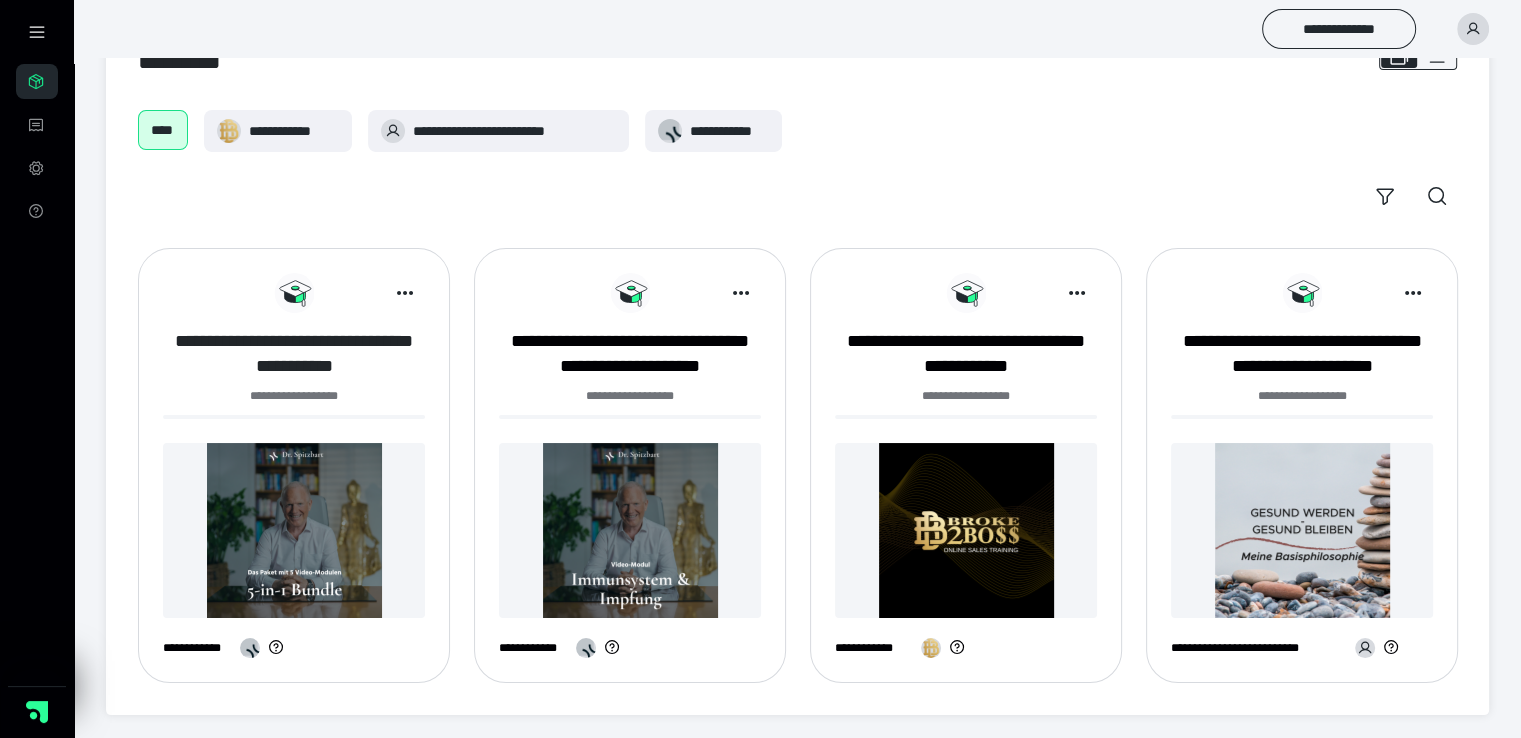 click on "**********" at bounding box center (294, 354) 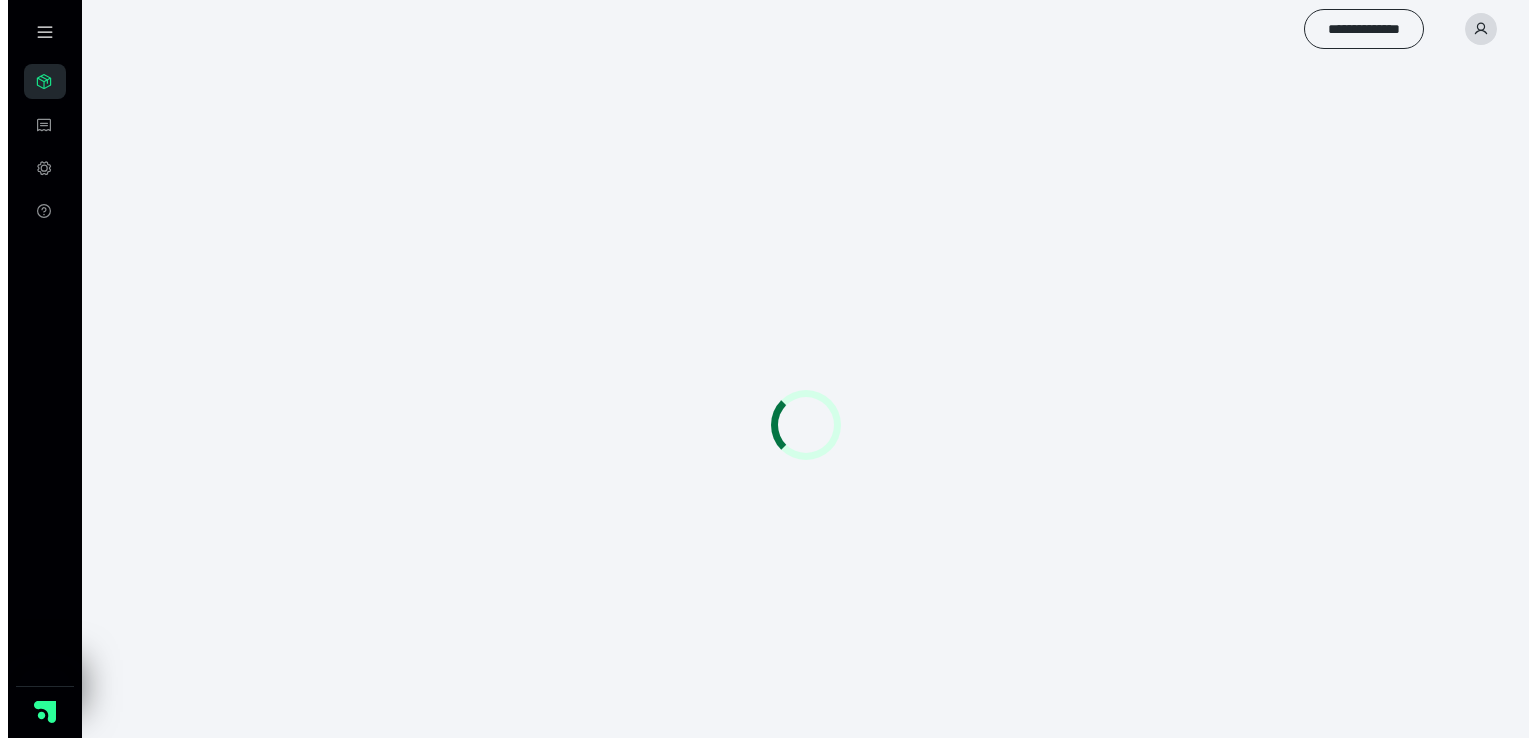 scroll, scrollTop: 0, scrollLeft: 0, axis: both 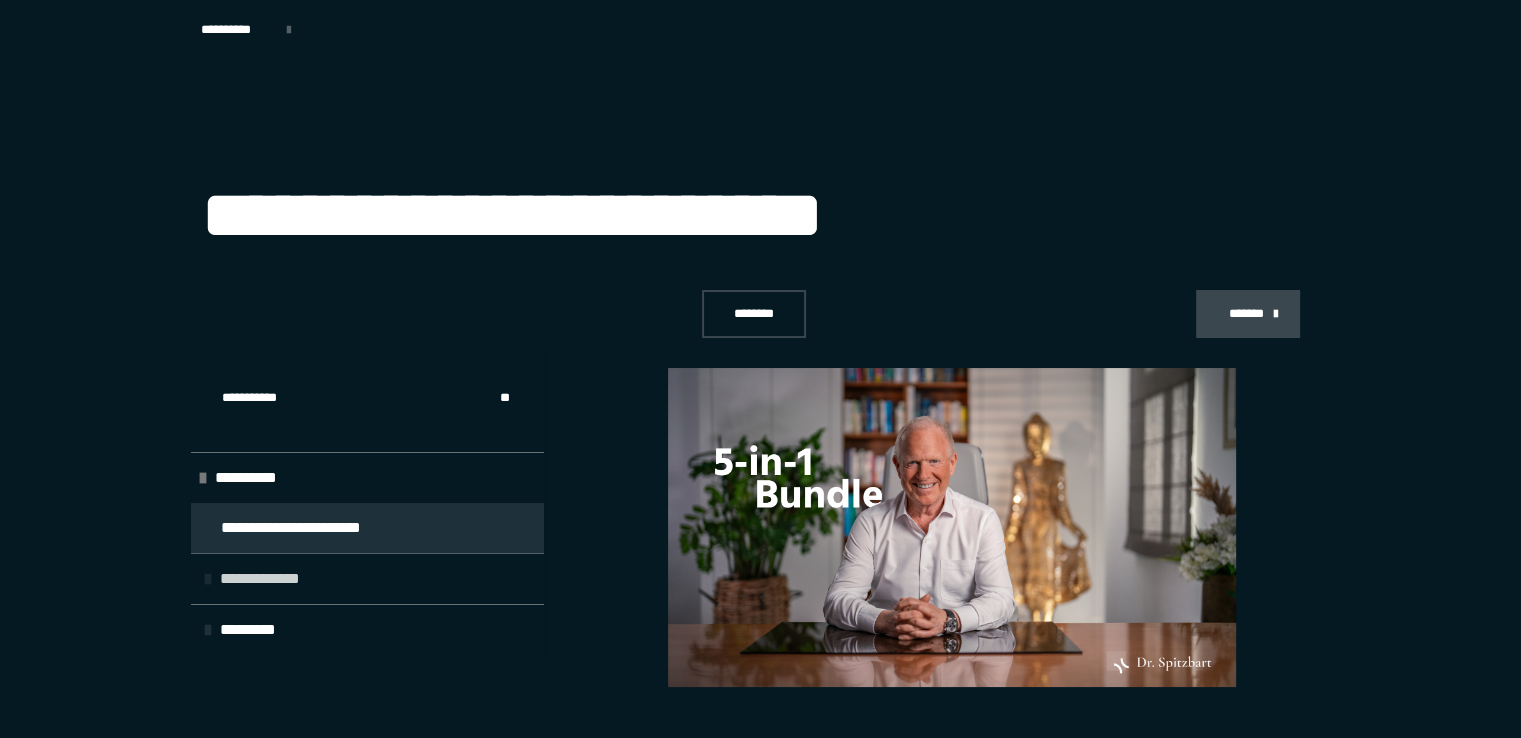 click on "**********" at bounding box center (264, 579) 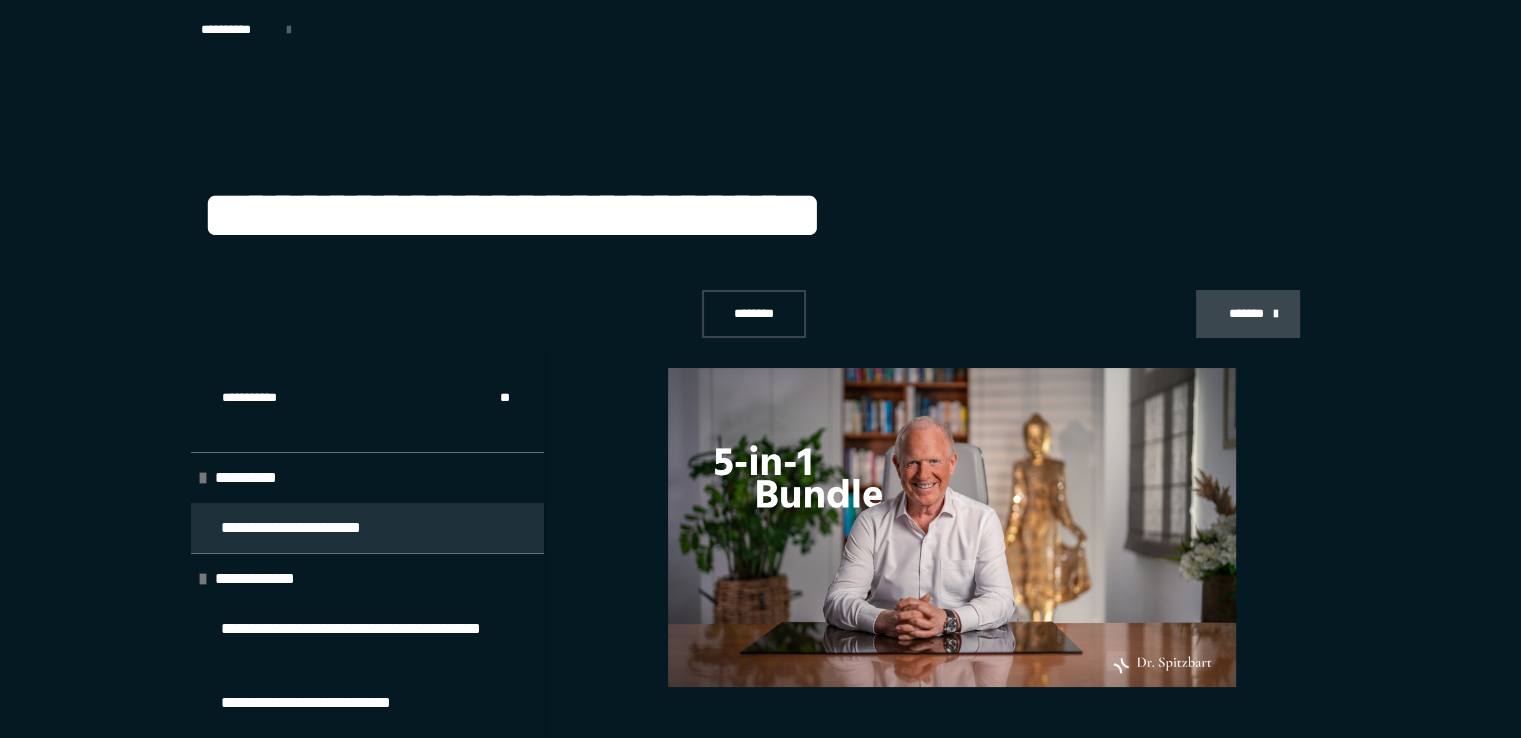 scroll, scrollTop: 363, scrollLeft: 0, axis: vertical 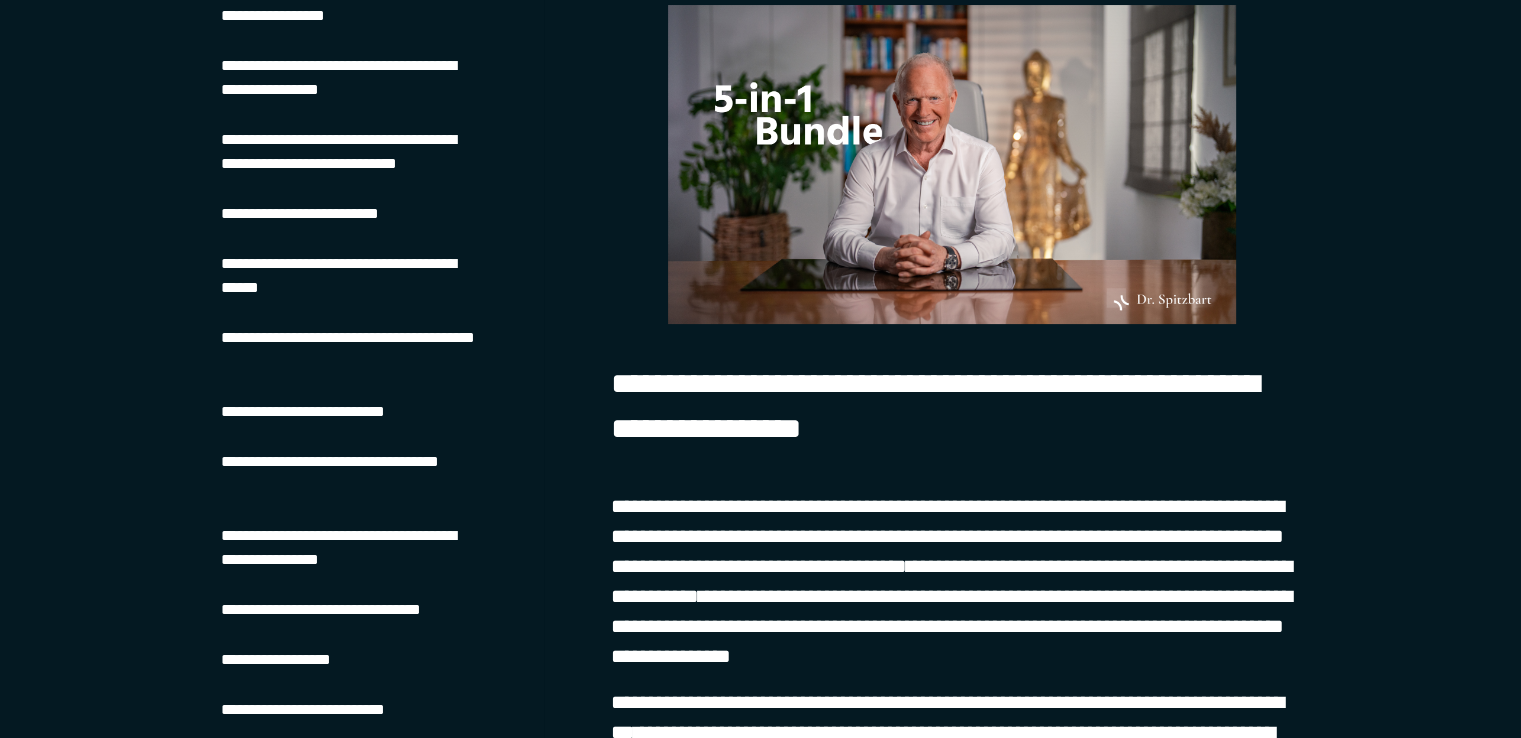 click on "**********" at bounding box center (352, 350) 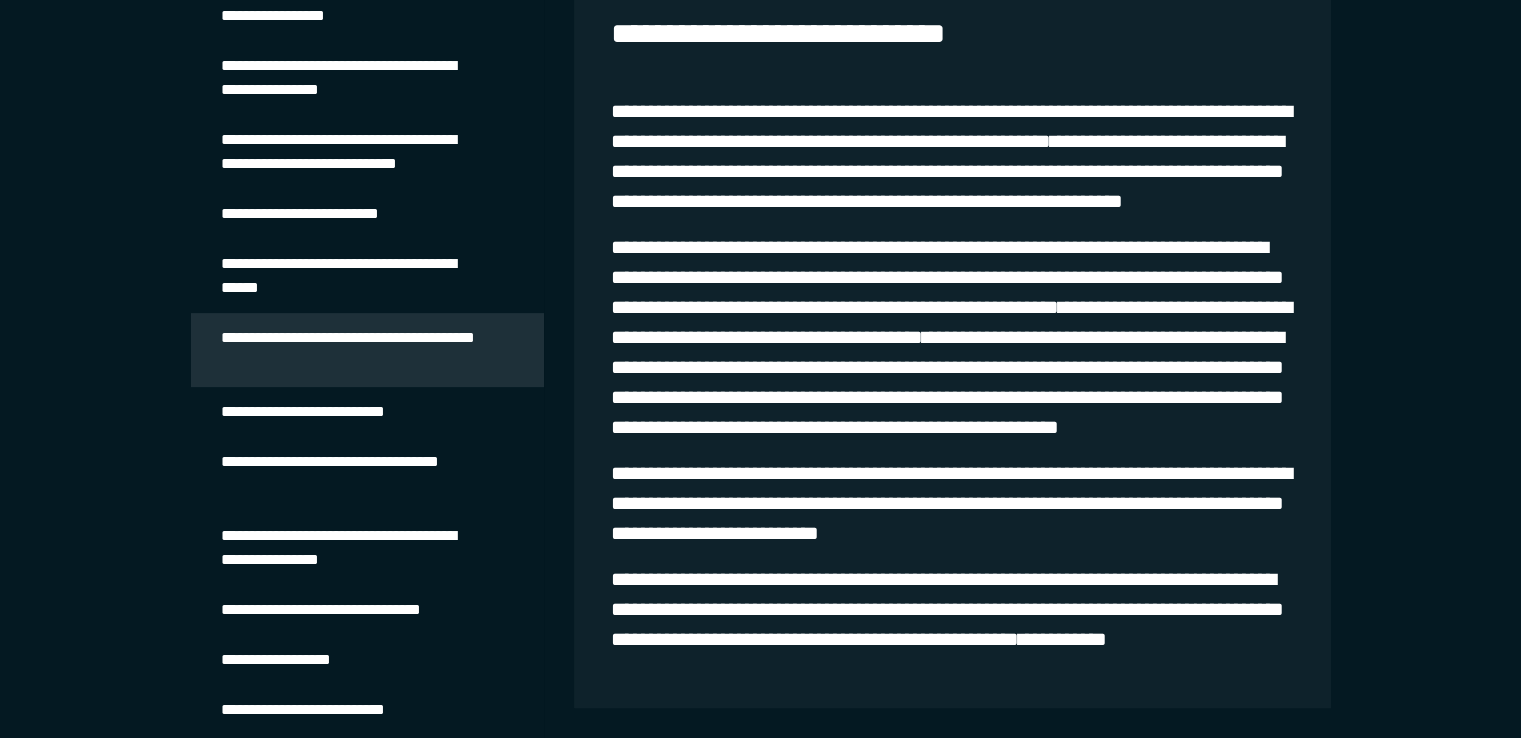 scroll, scrollTop: 924, scrollLeft: 0, axis: vertical 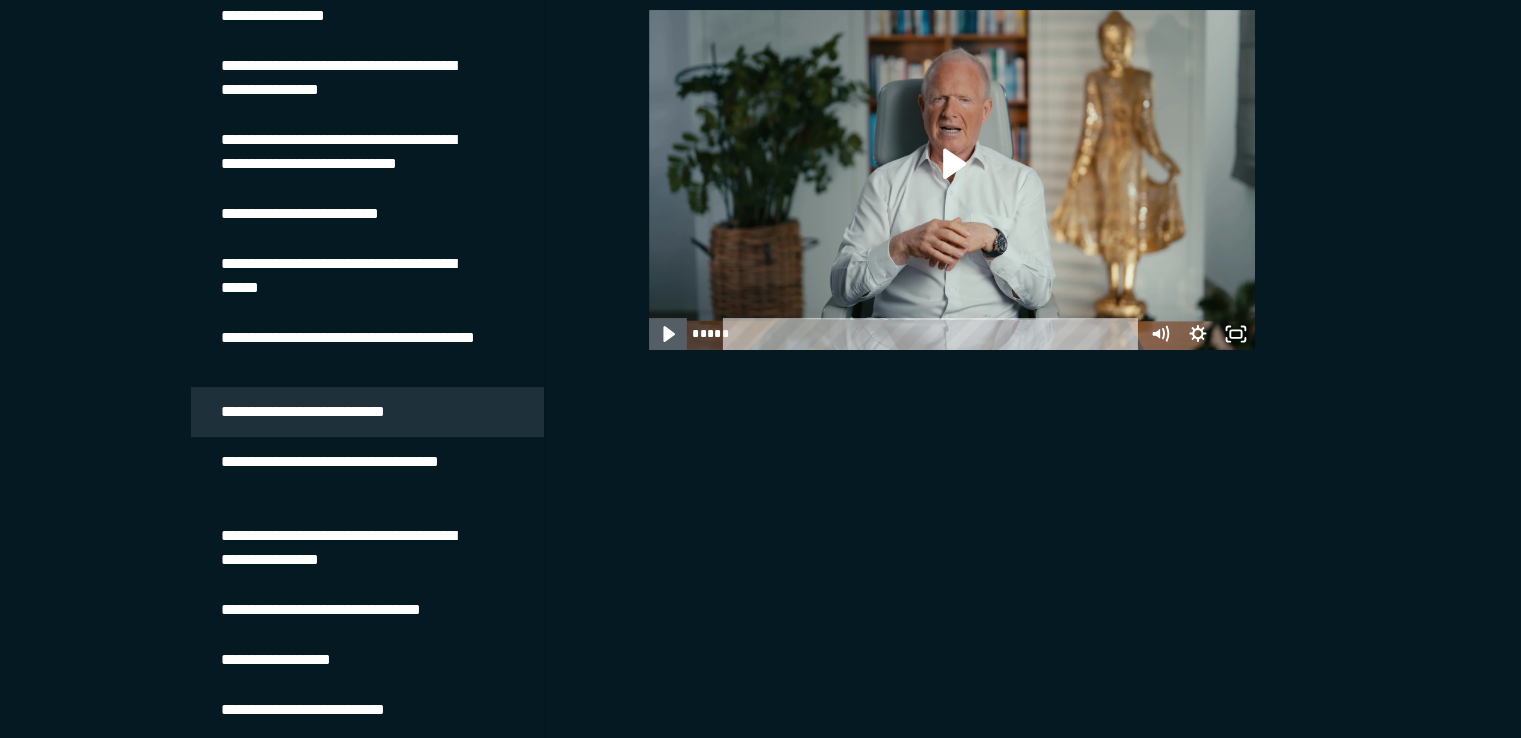 click 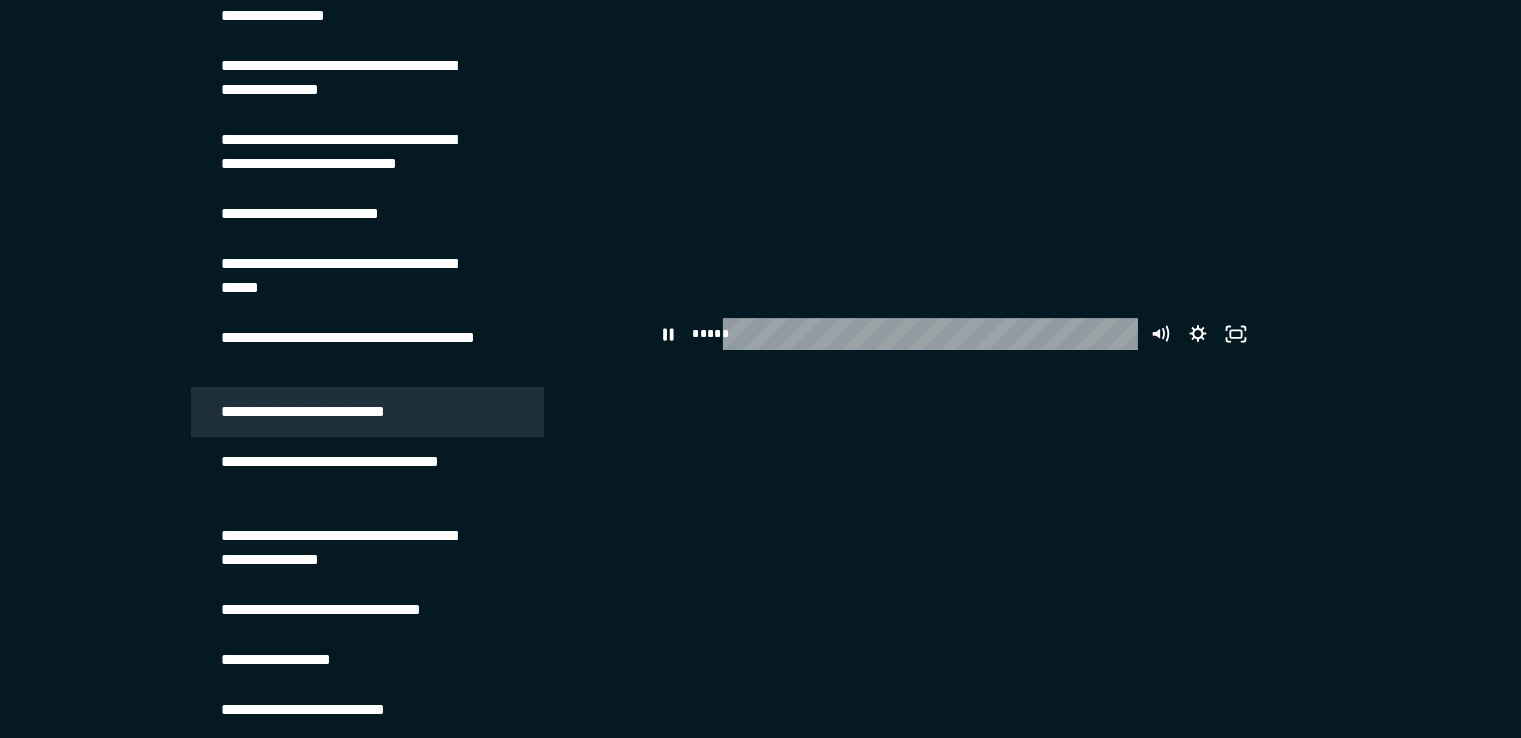 click on "**********" at bounding box center [352, 474] 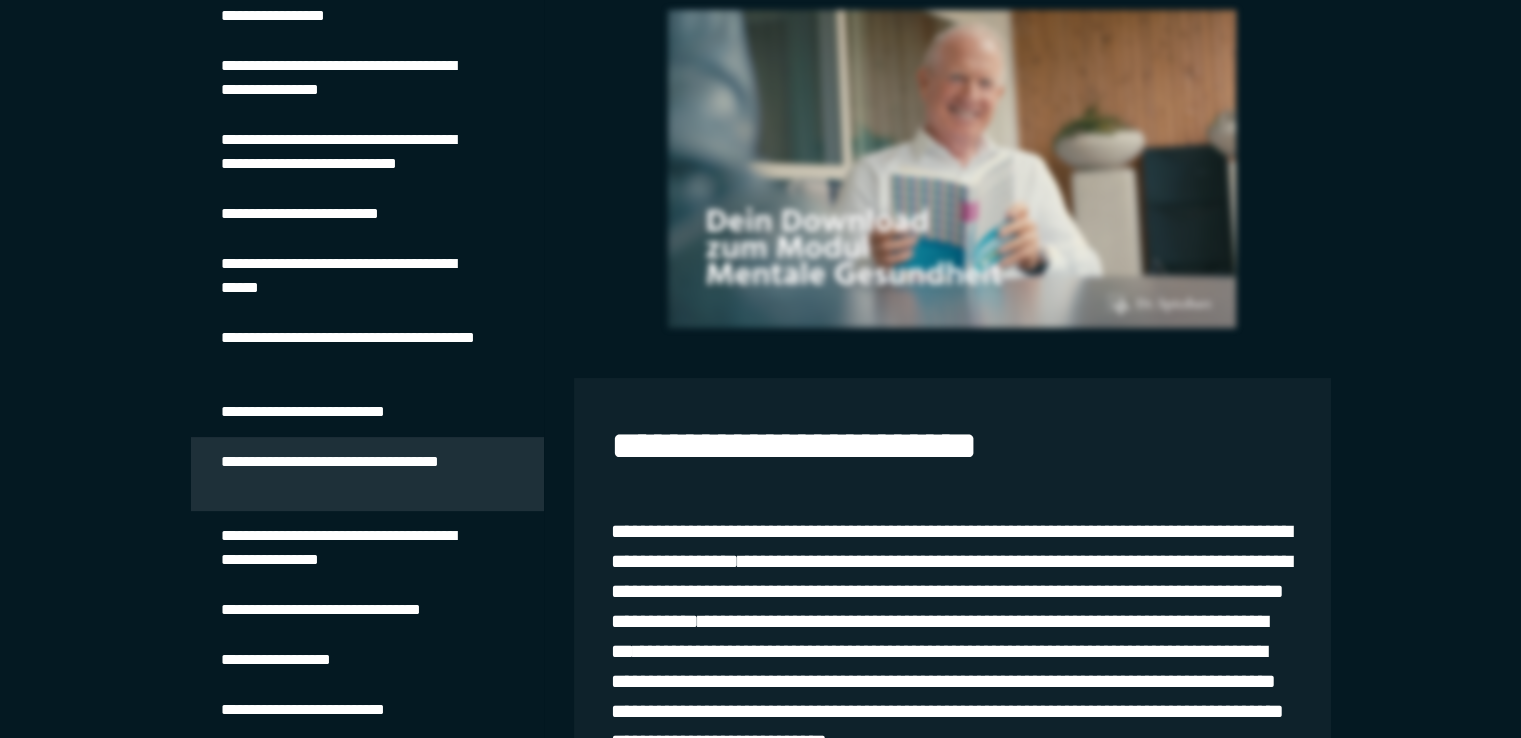 click on "**********" at bounding box center (352, 474) 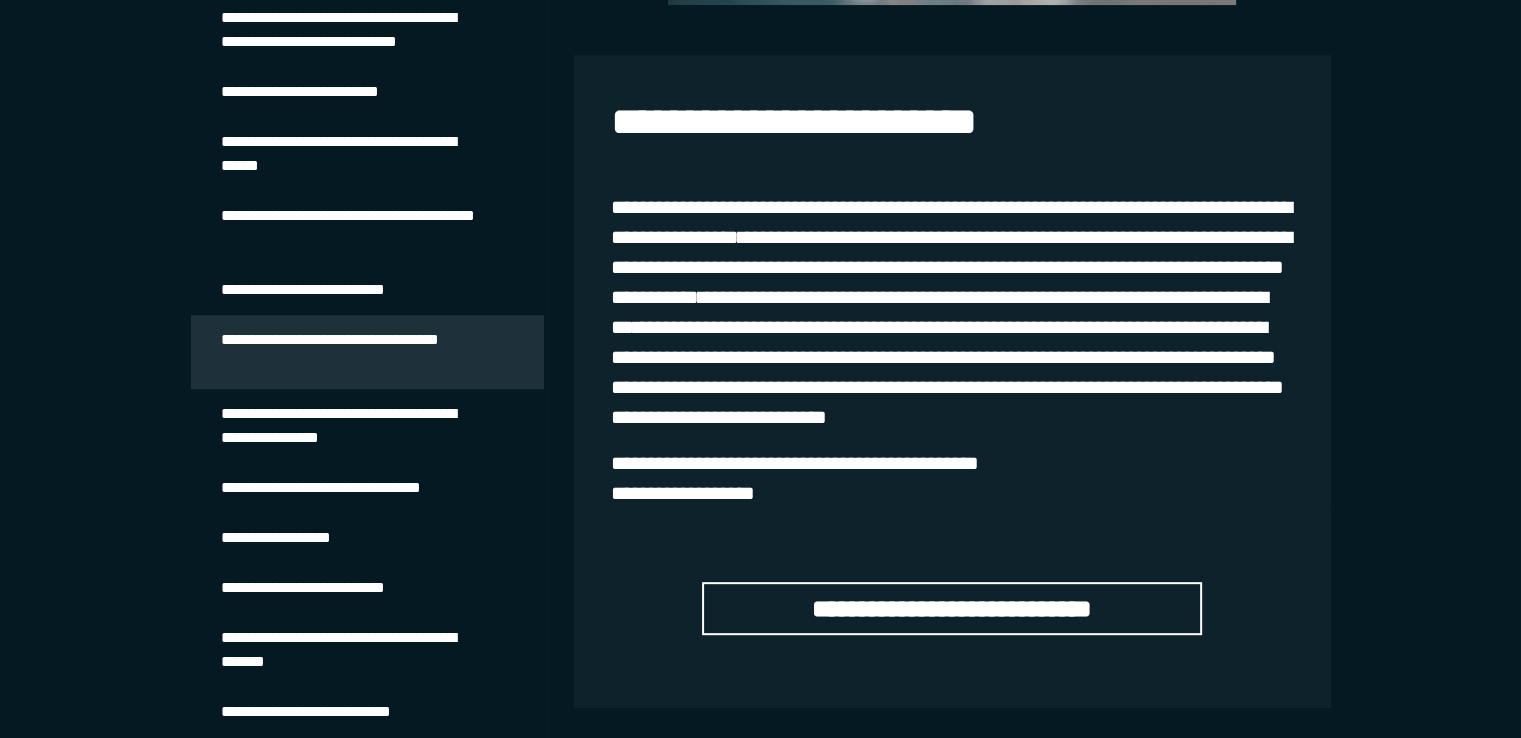 scroll, scrollTop: 712, scrollLeft: 0, axis: vertical 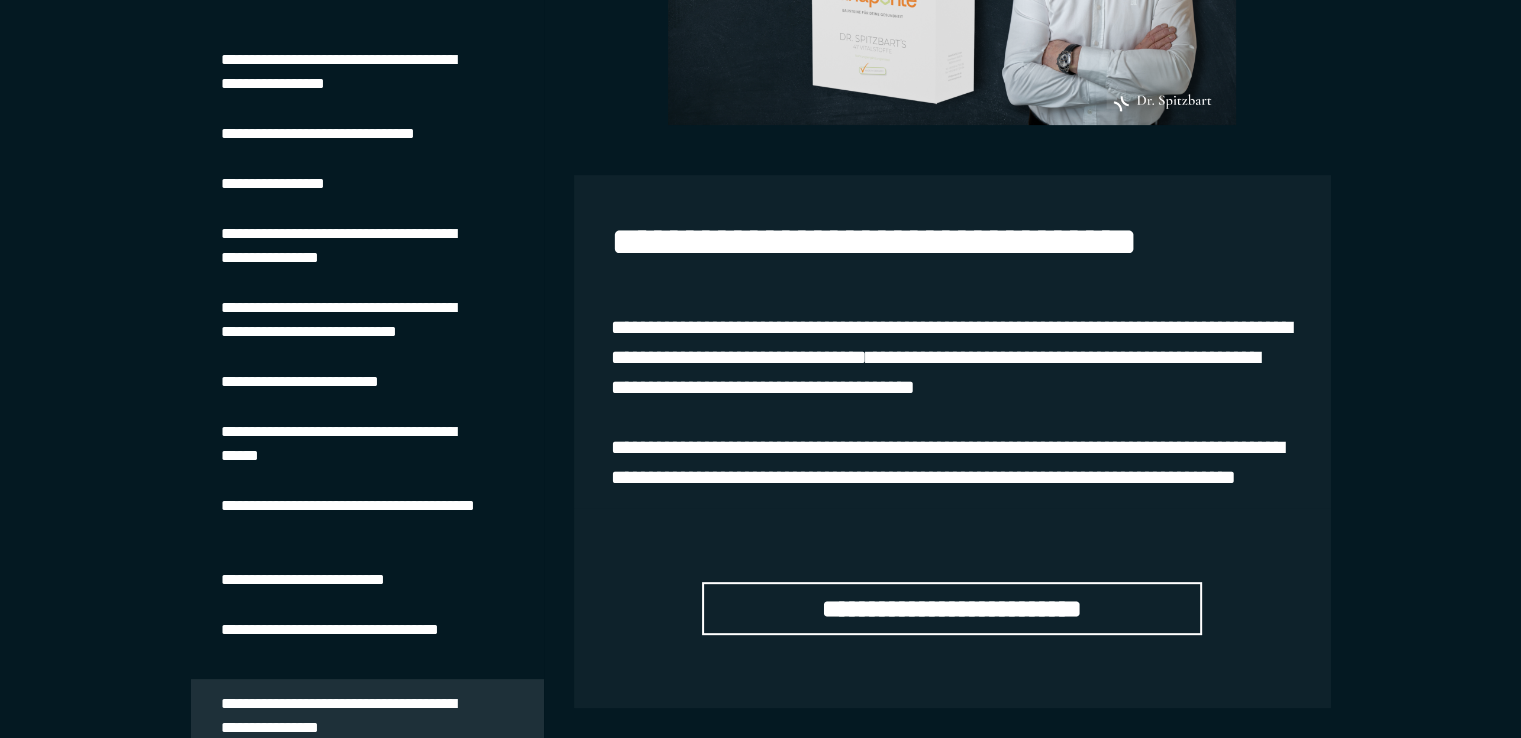 click on "**********" at bounding box center (289, 184) 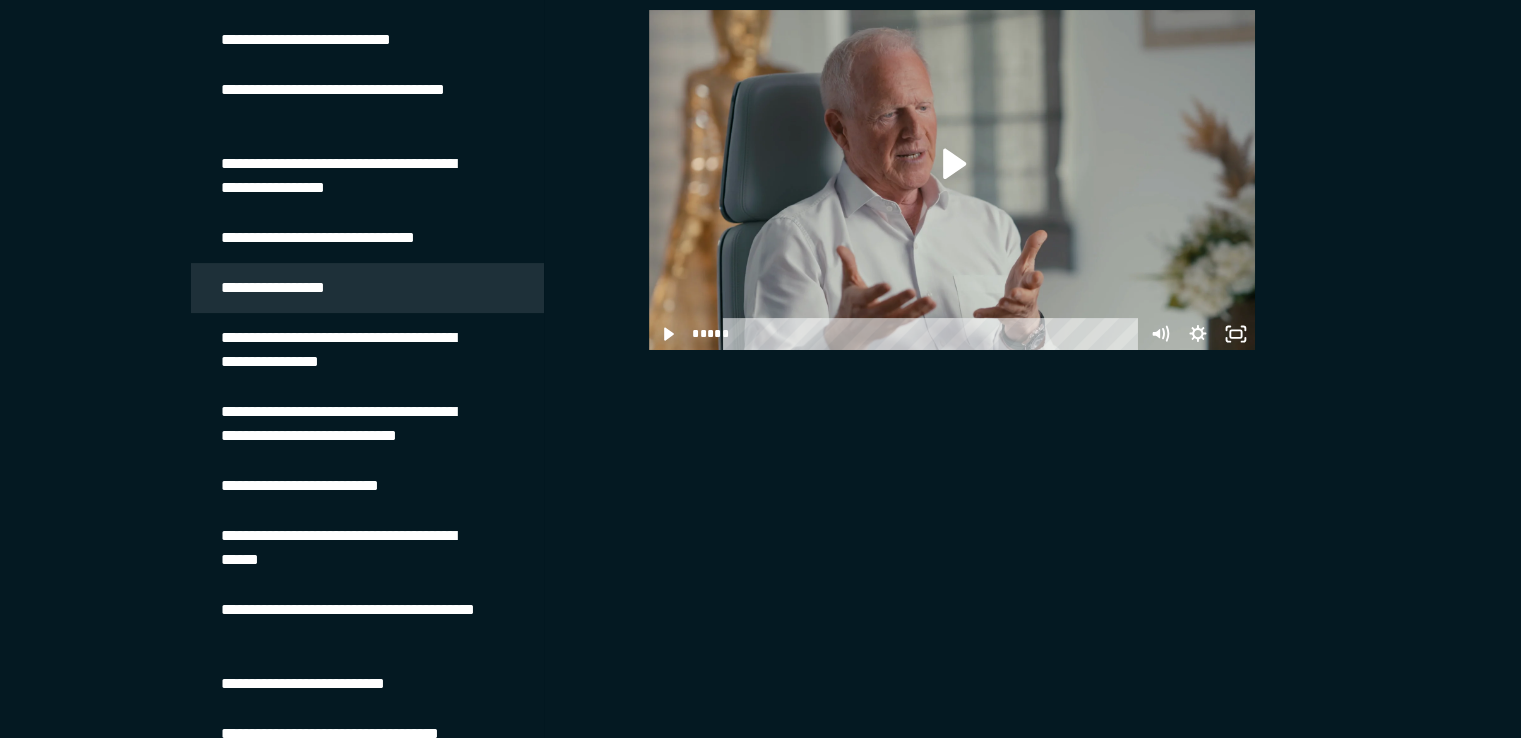 scroll, scrollTop: 313, scrollLeft: 0, axis: vertical 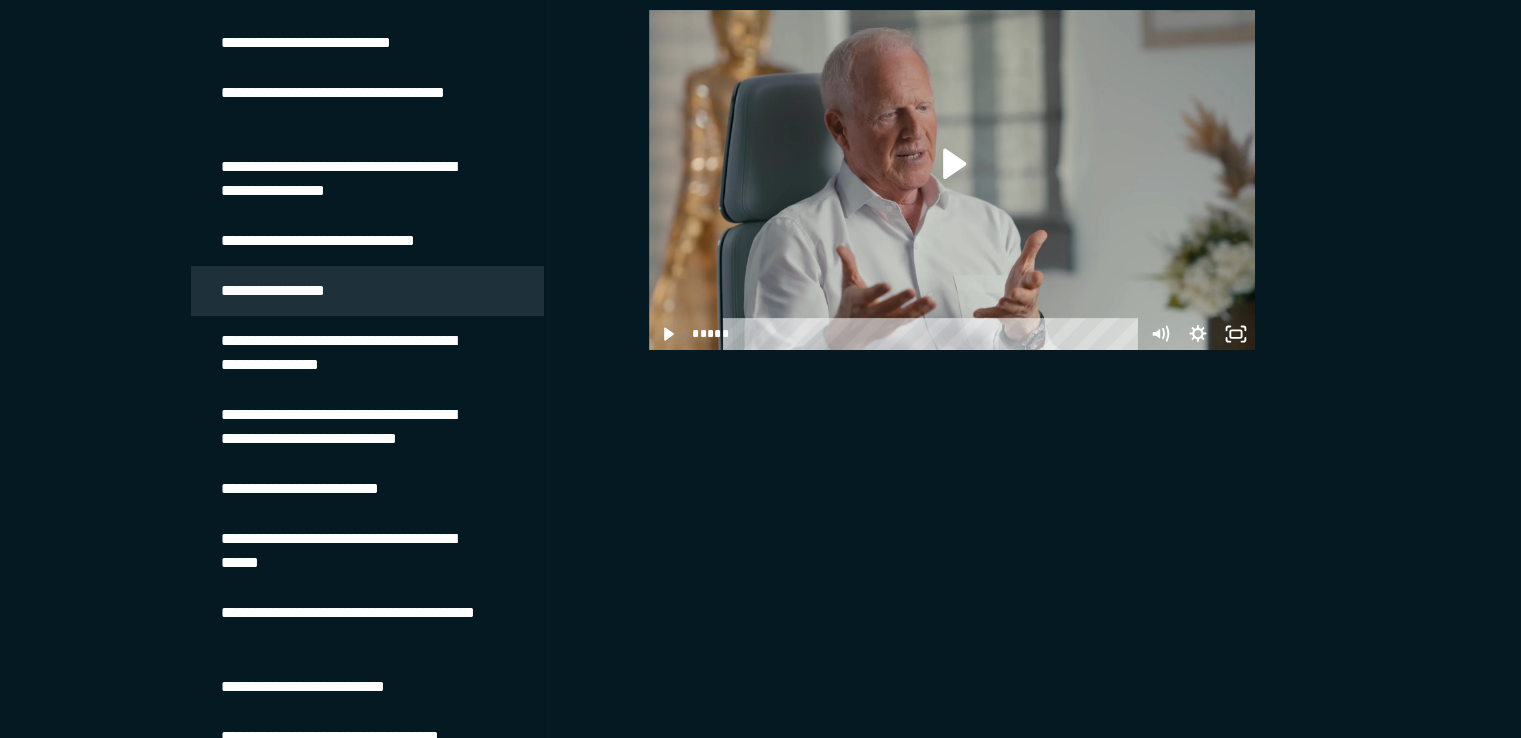 click on "**********" at bounding box center [347, 241] 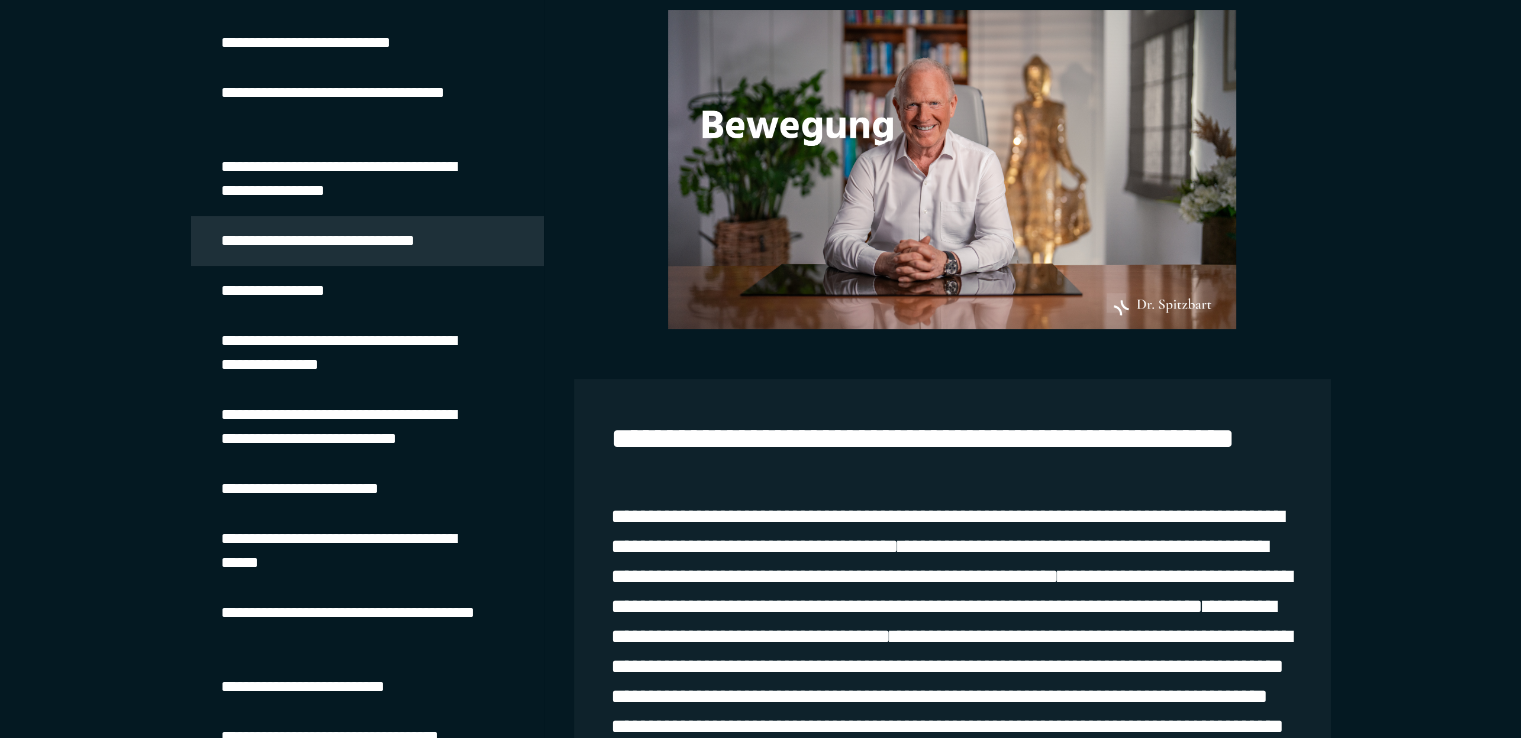scroll, scrollTop: 808, scrollLeft: 0, axis: vertical 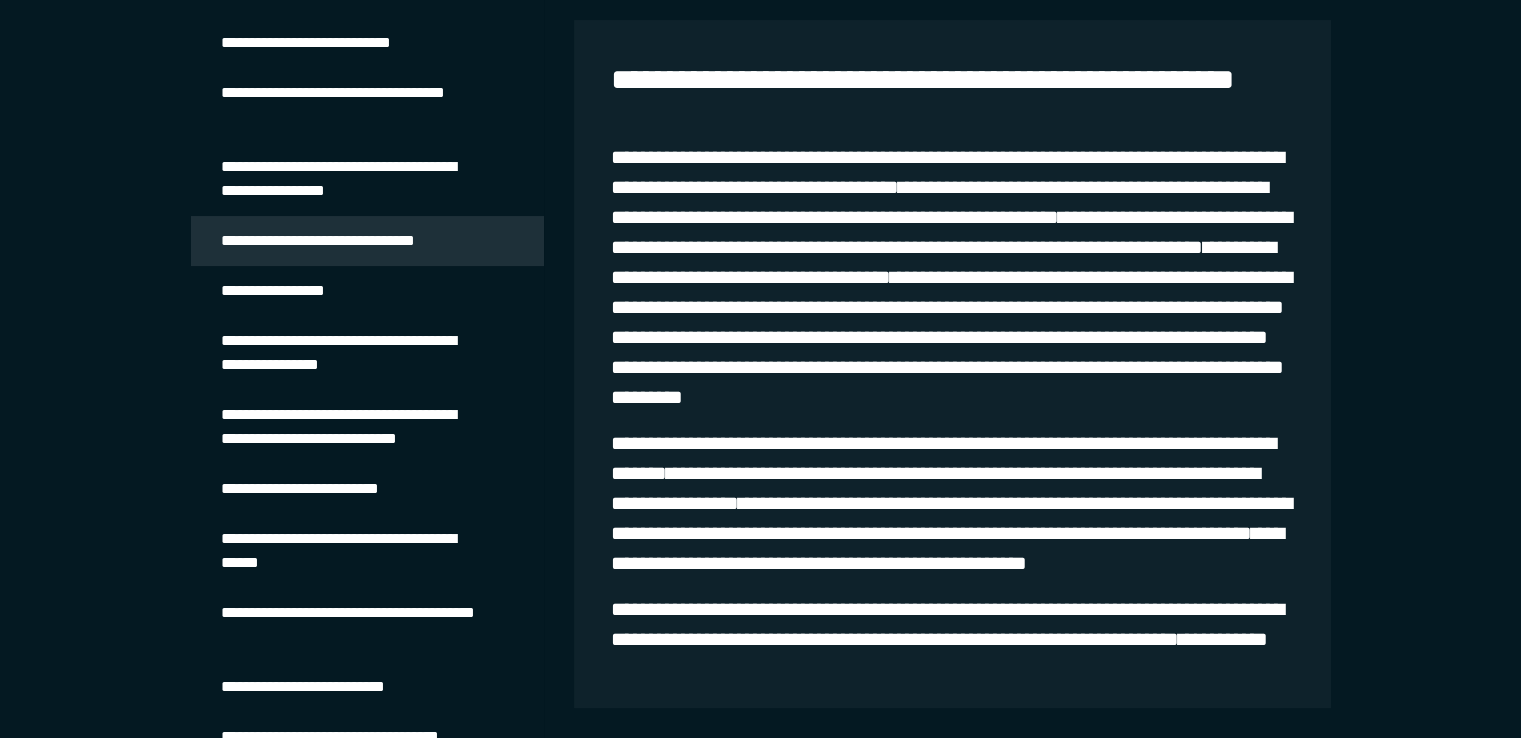click on "**********" at bounding box center (367, 291) 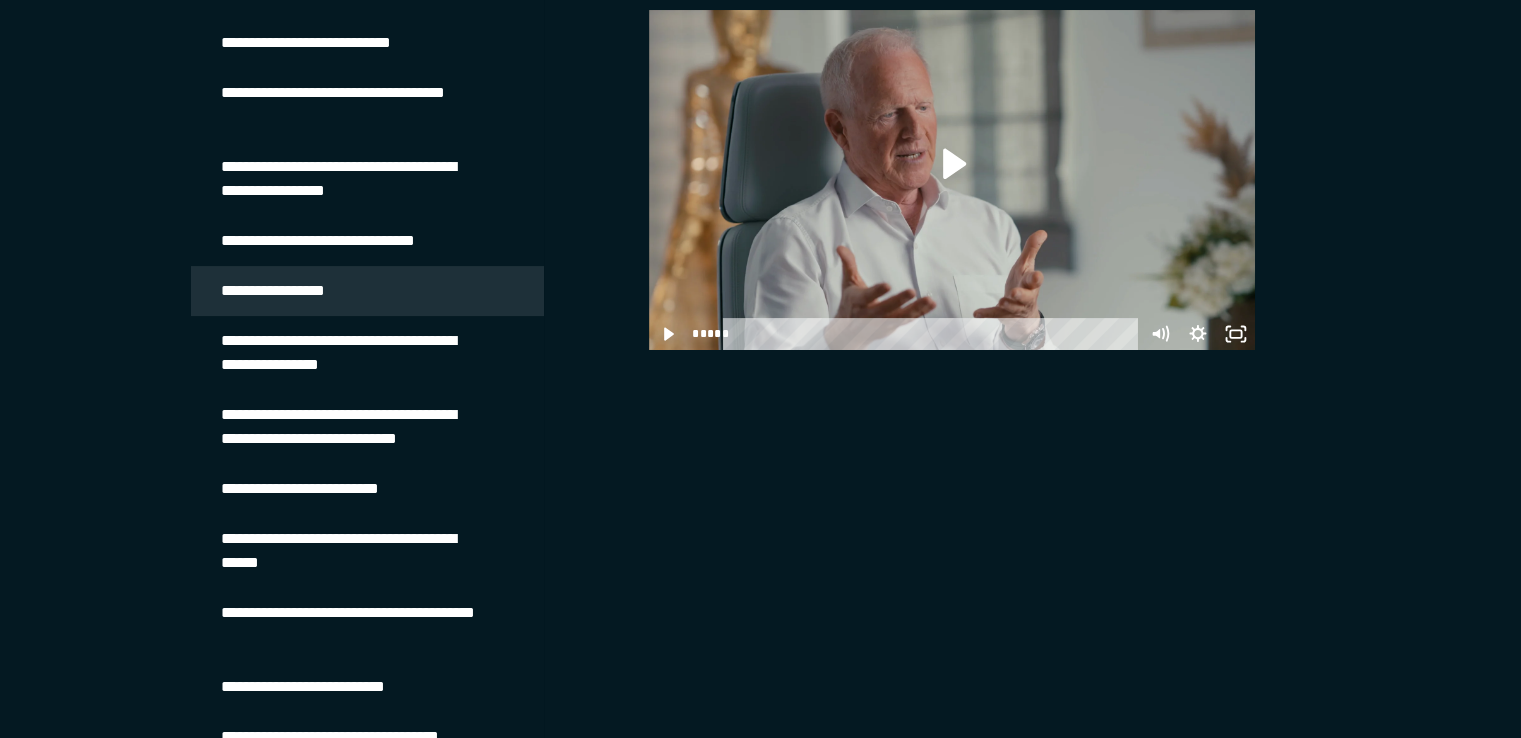 click on "**********" at bounding box center (352, 353) 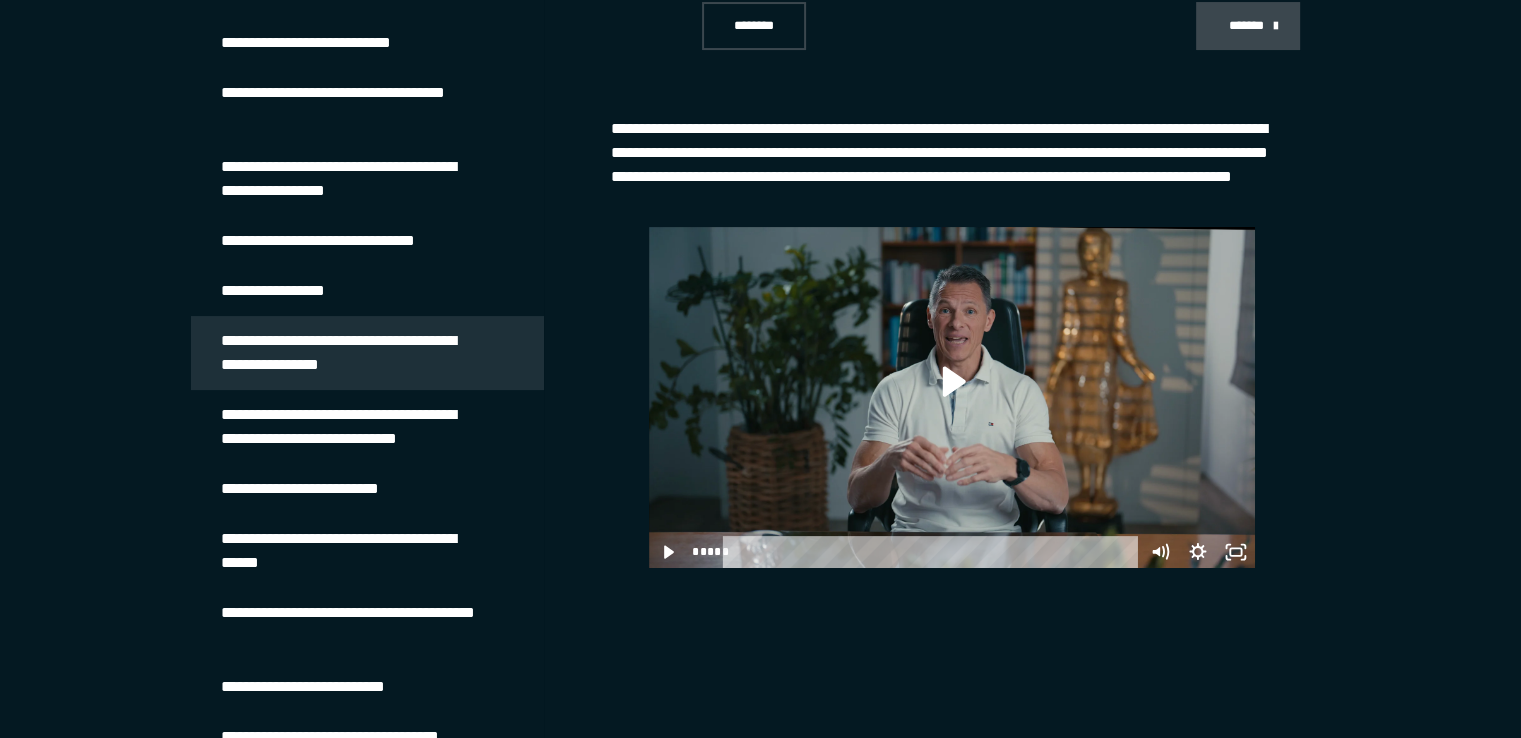 click on "**********" at bounding box center (289, 291) 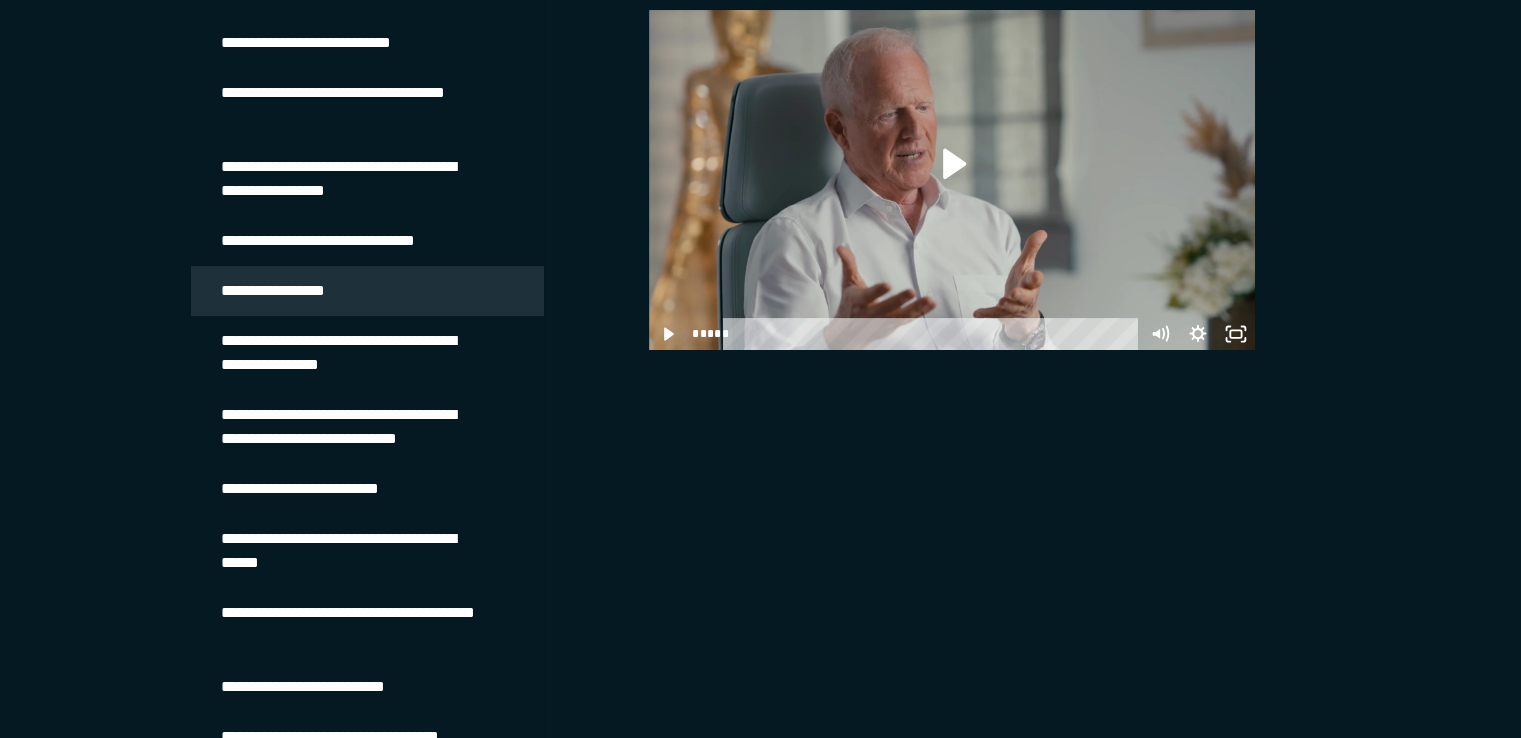 click on "**********" at bounding box center [352, 353] 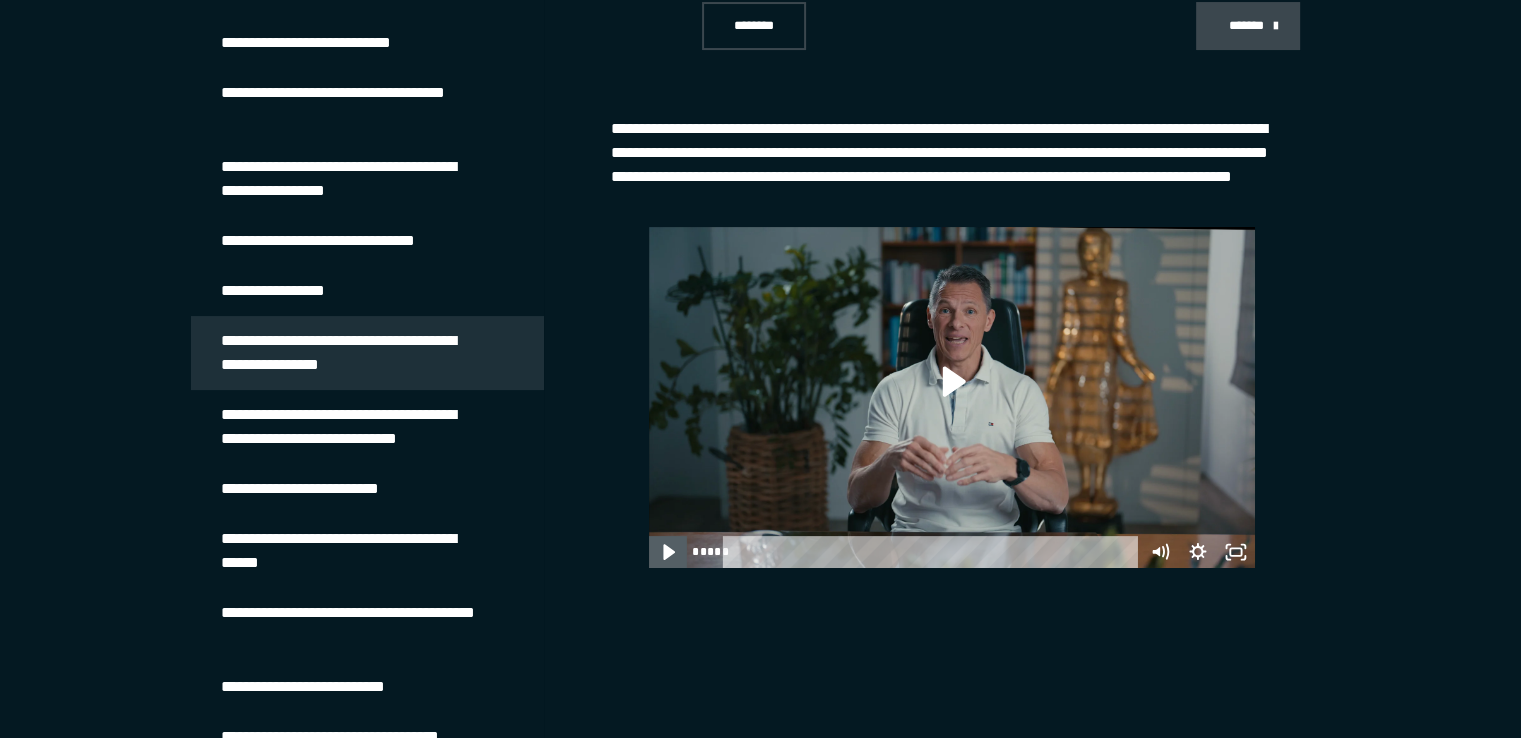 click 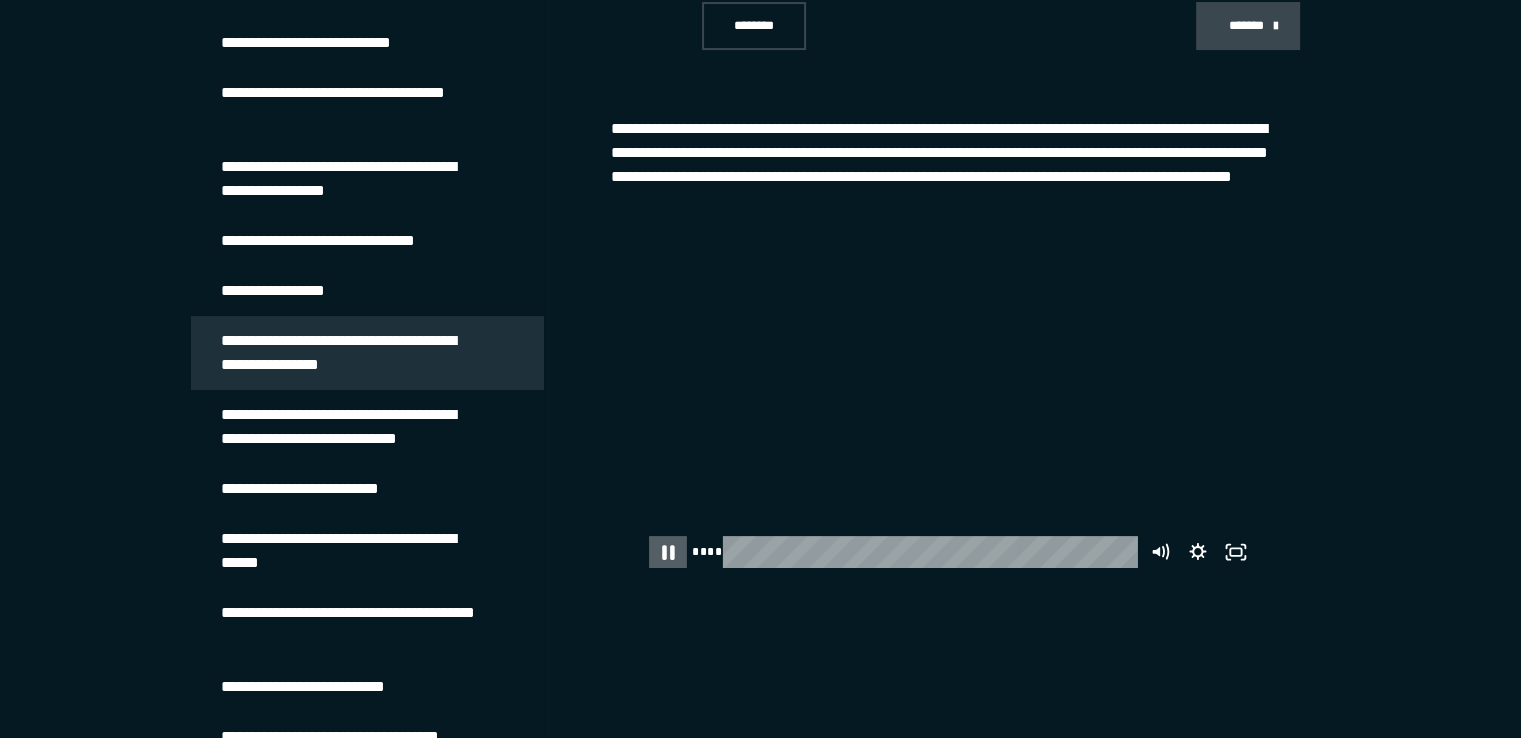 click 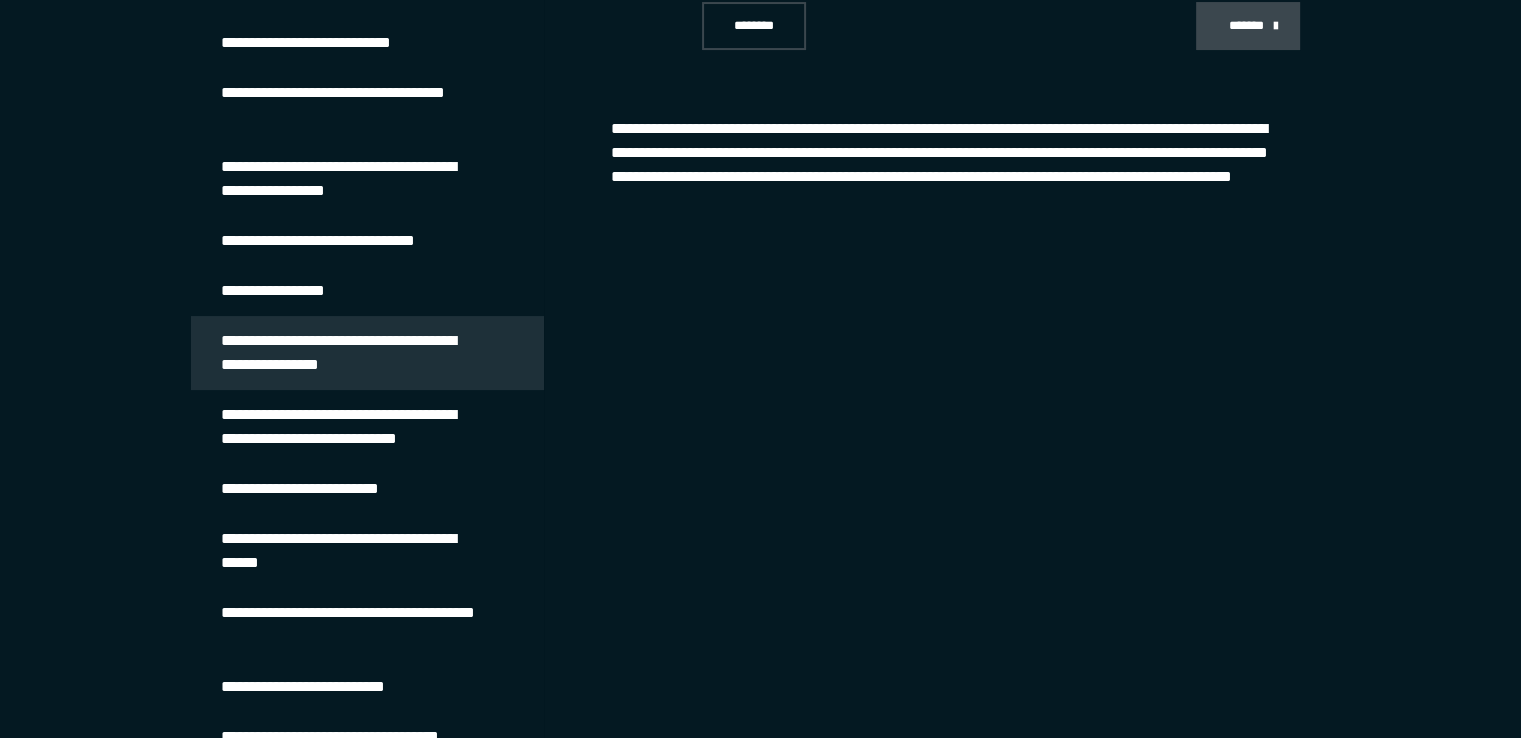 click on "**********" at bounding box center (289, 291) 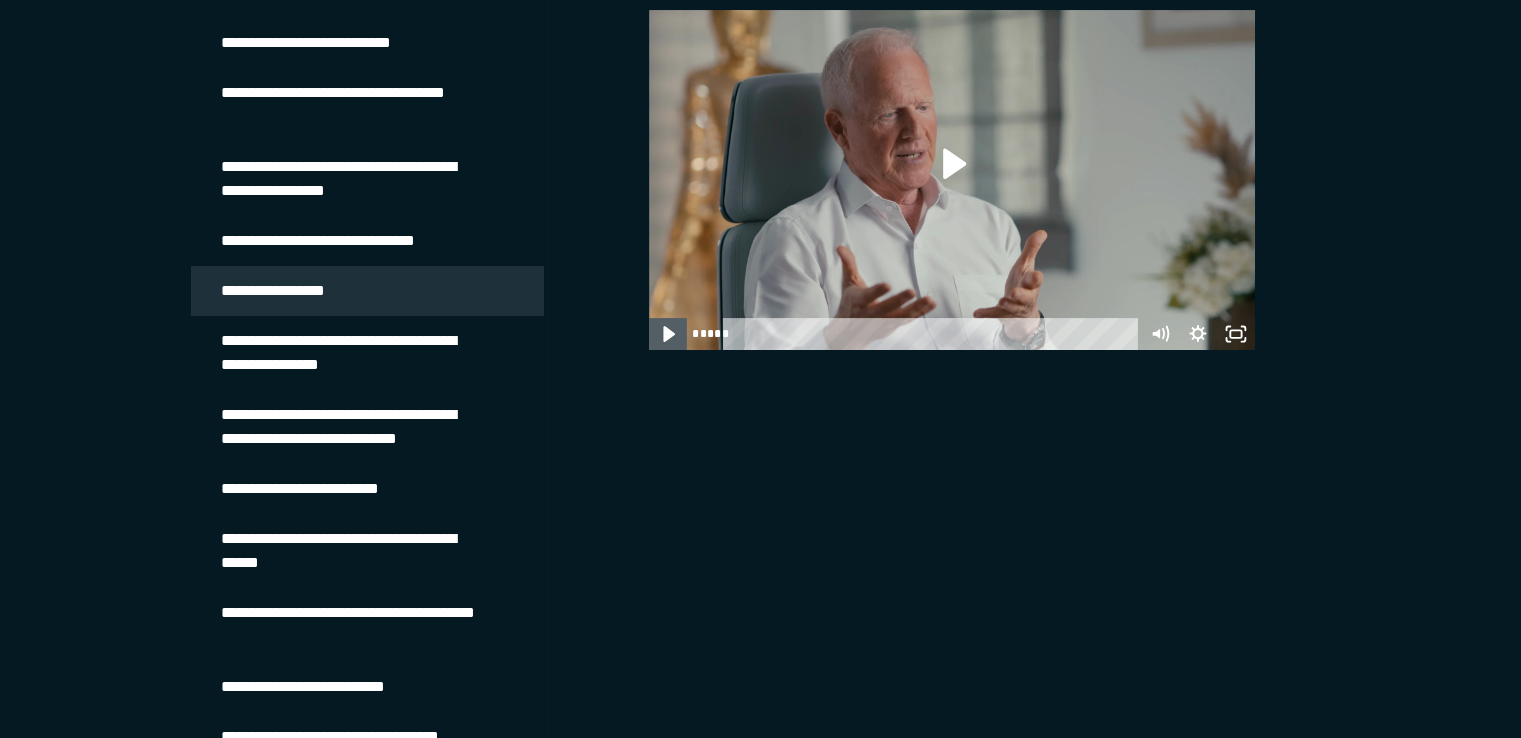 click 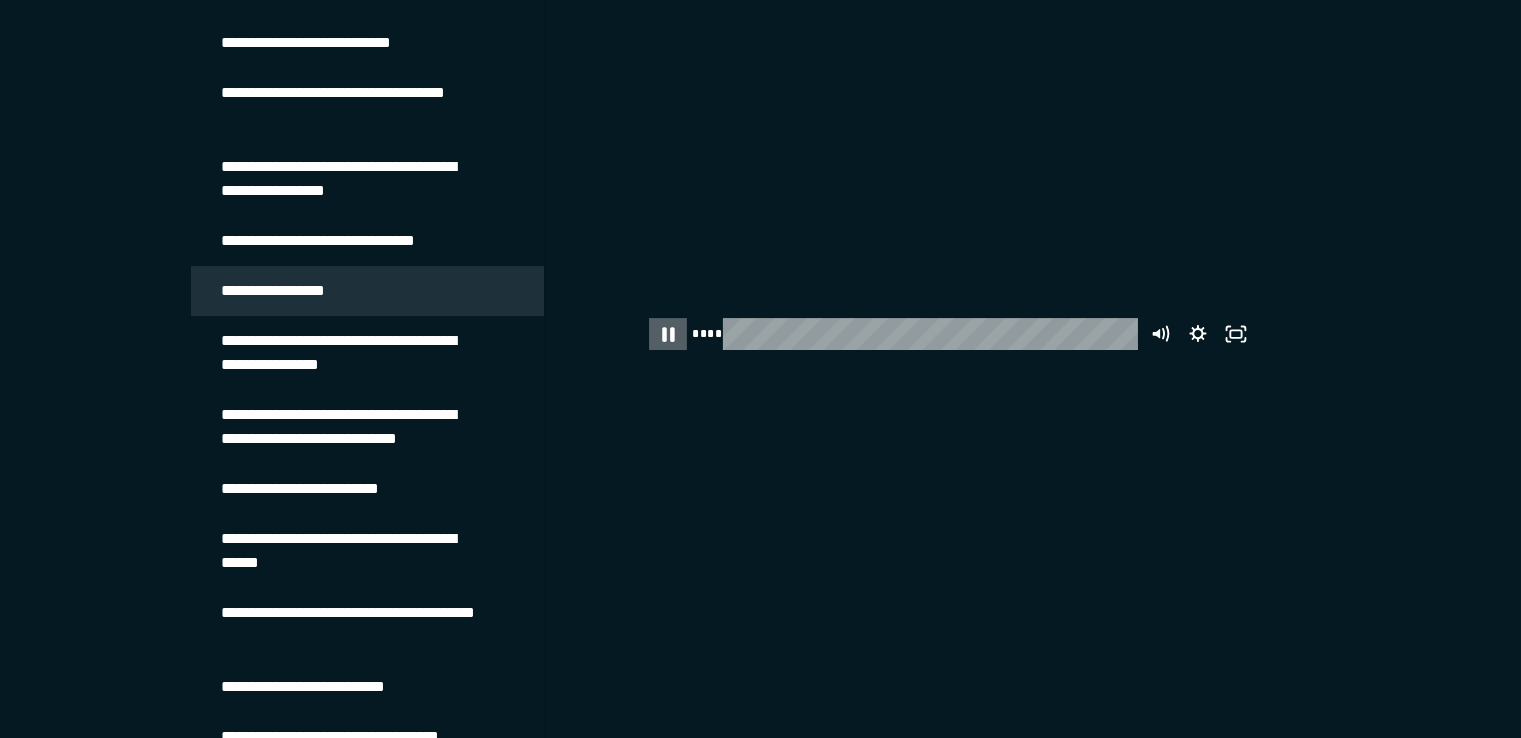 click 